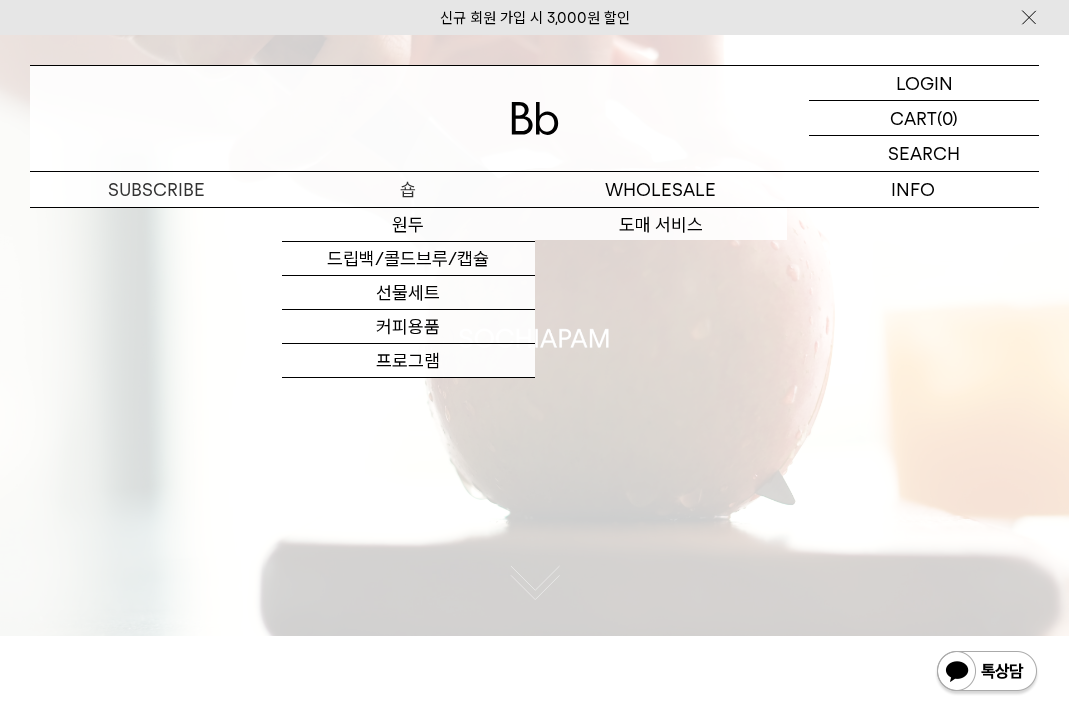 scroll, scrollTop: 0, scrollLeft: 0, axis: both 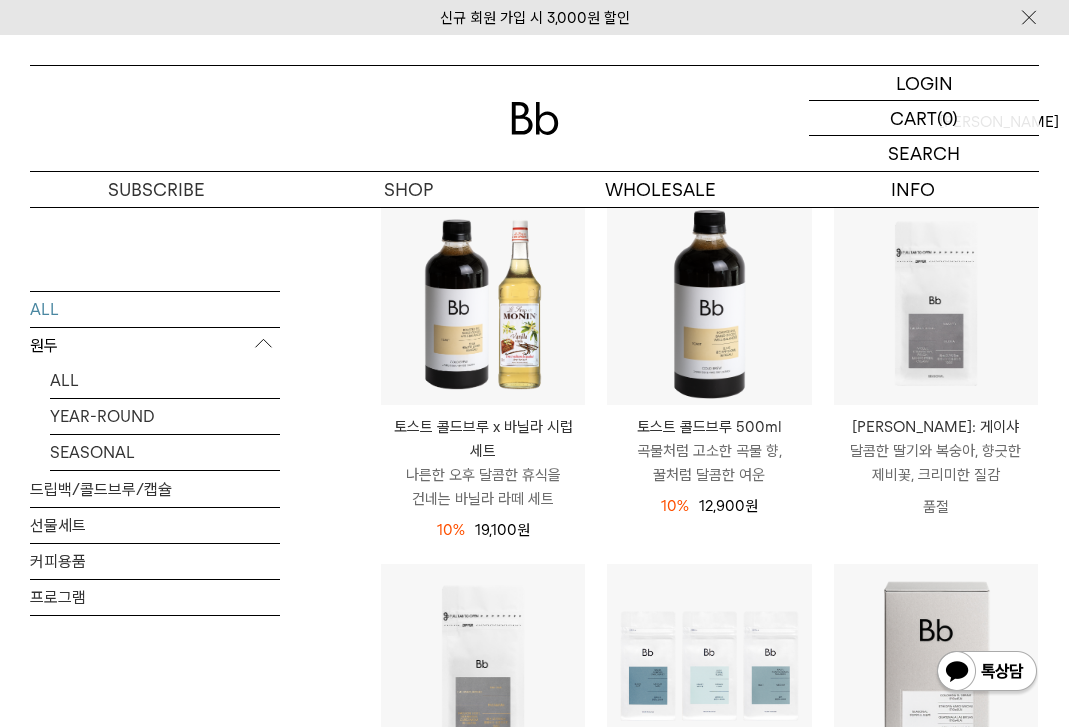 click on "원두" at bounding box center [155, 345] 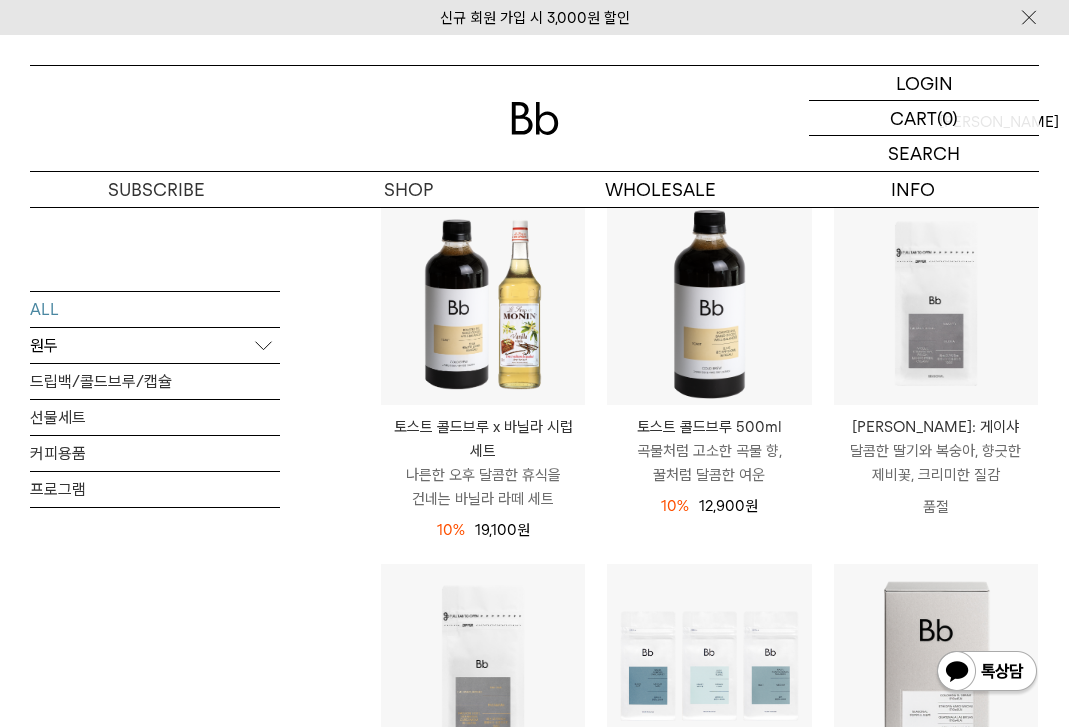 click on "원두" at bounding box center [155, 345] 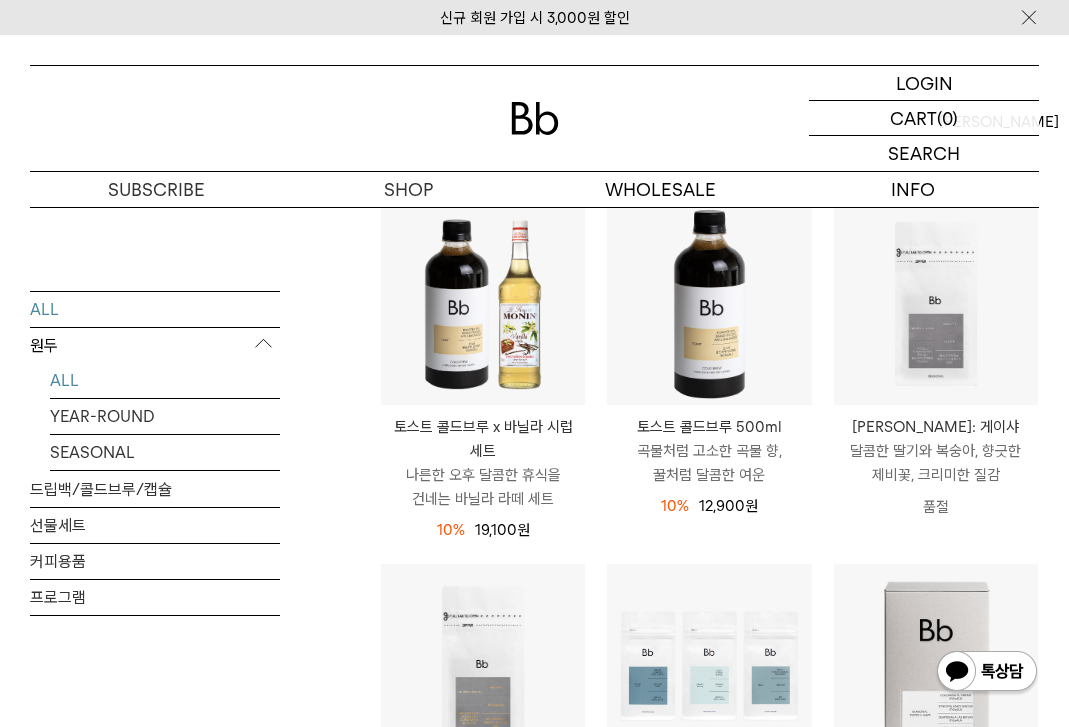 click on "ALL" at bounding box center [165, 379] 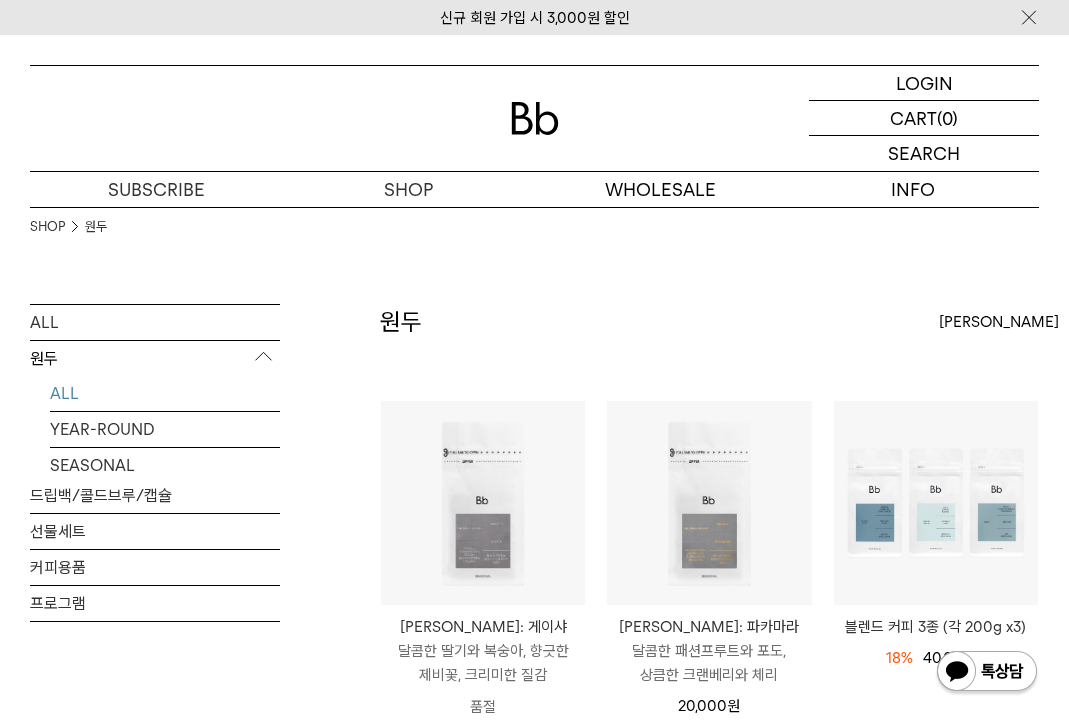 scroll, scrollTop: 0, scrollLeft: 0, axis: both 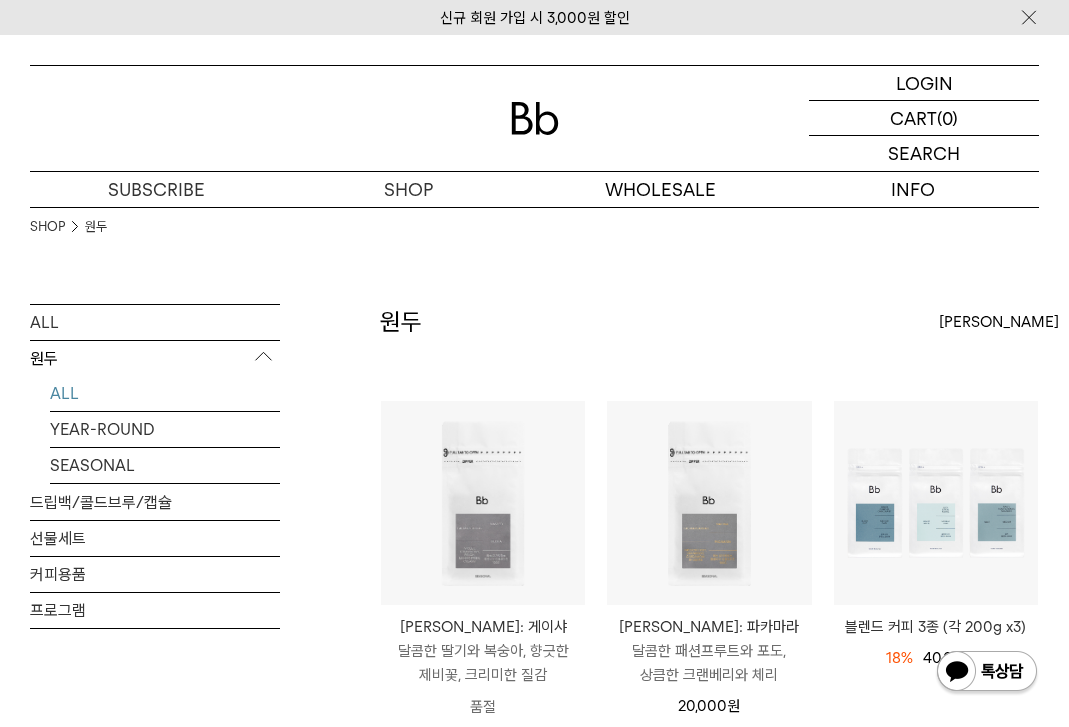 drag, startPoint x: 385, startPoint y: 642, endPoint x: 580, endPoint y: 675, distance: 197.7726 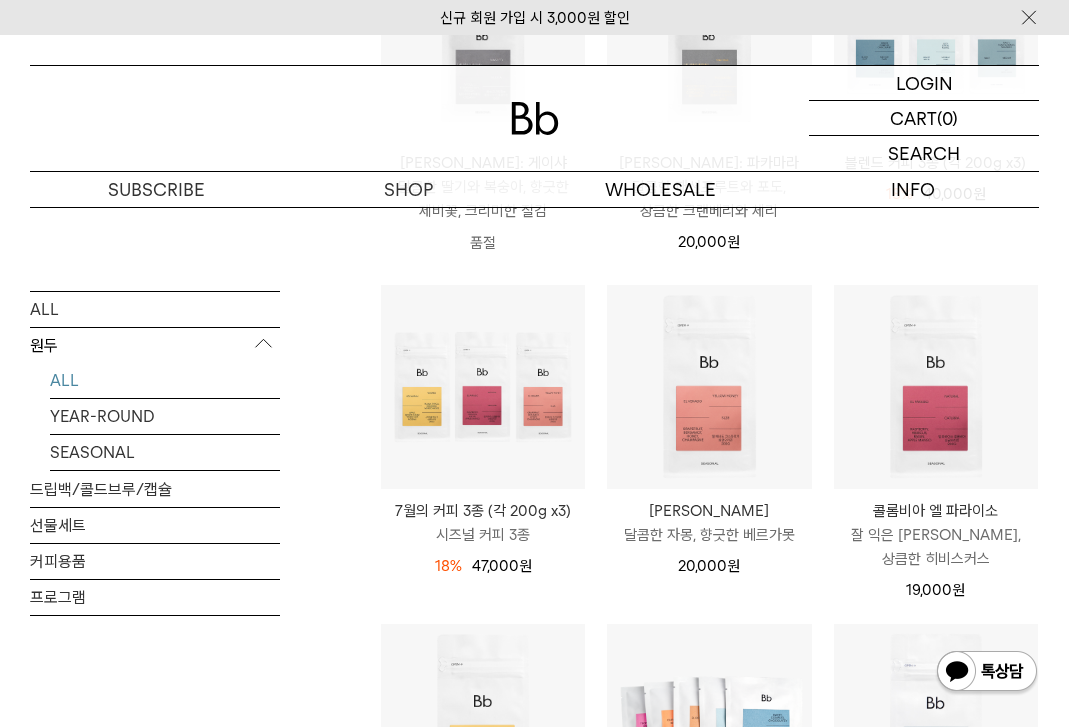 scroll, scrollTop: 500, scrollLeft: 0, axis: vertical 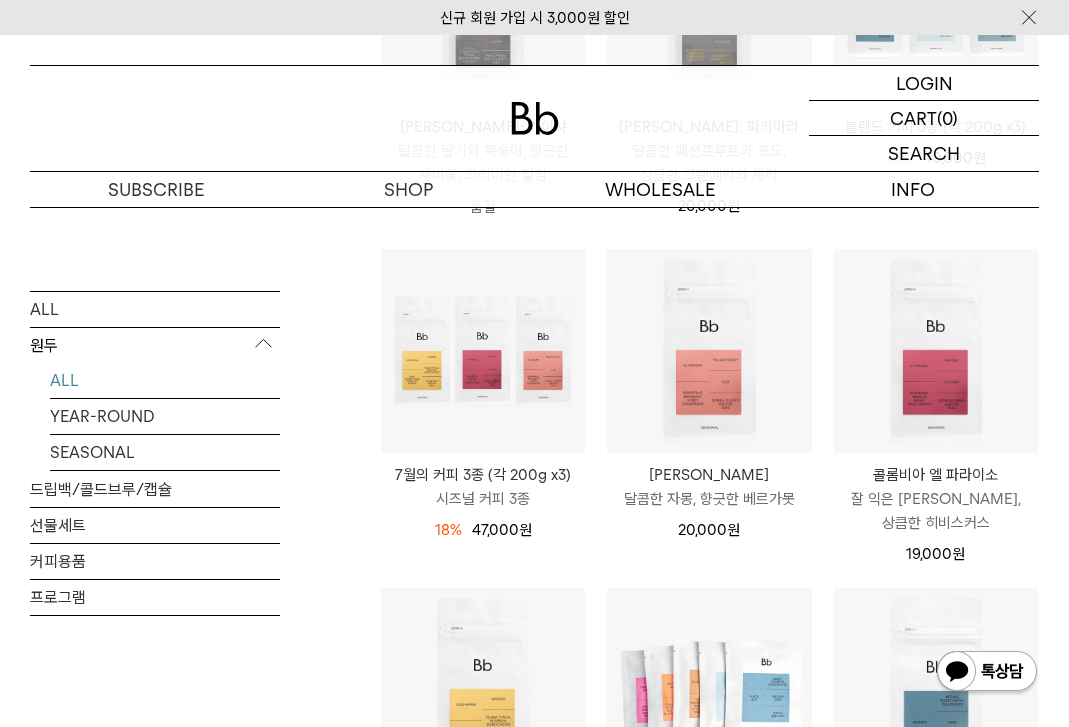 click on "잘 익은 [PERSON_NAME], 상큼한 히비스커스" at bounding box center (936, 511) 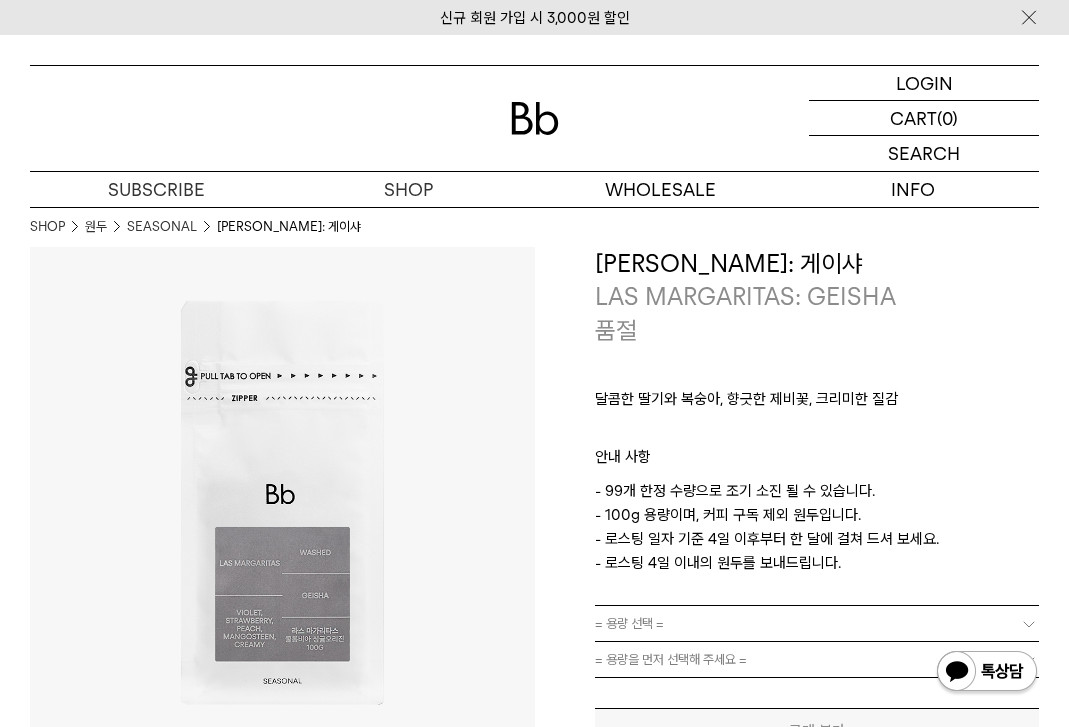 scroll, scrollTop: 0, scrollLeft: 0, axis: both 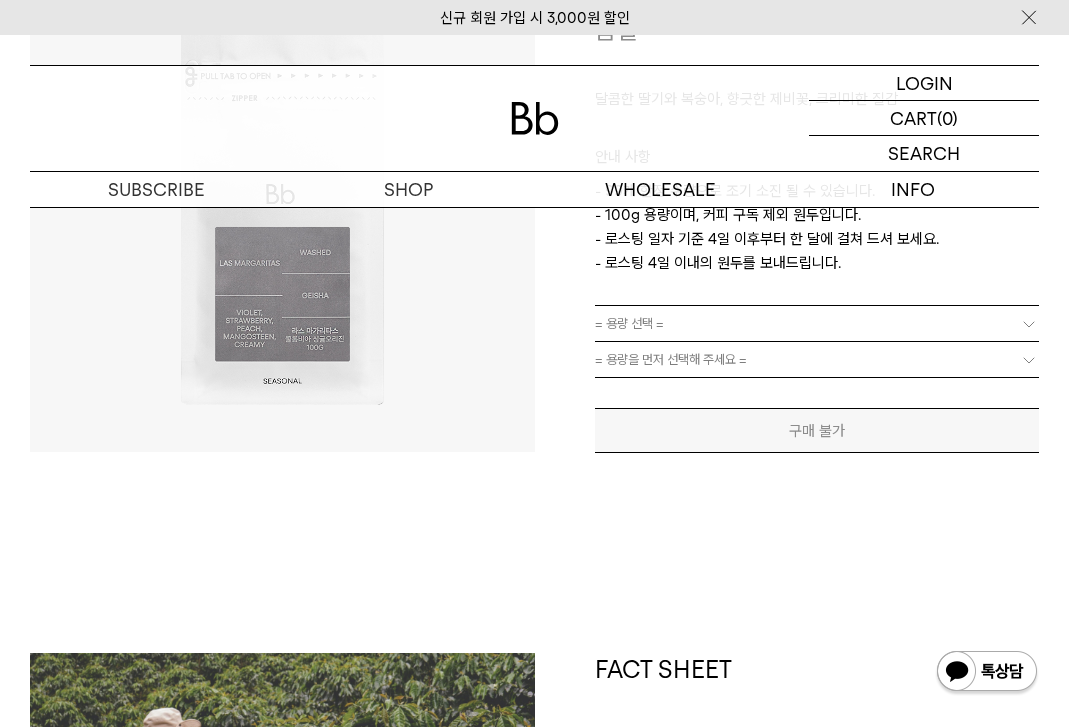 click on "=
용량 선택
=" at bounding box center (817, 323) 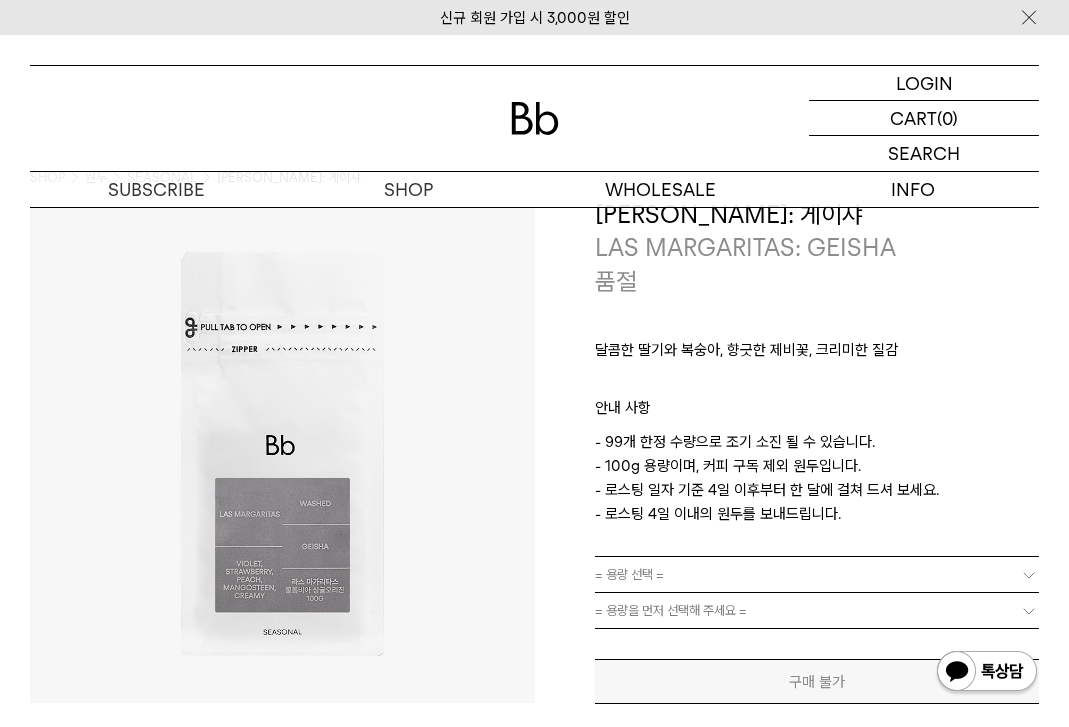 scroll, scrollTop: 0, scrollLeft: 0, axis: both 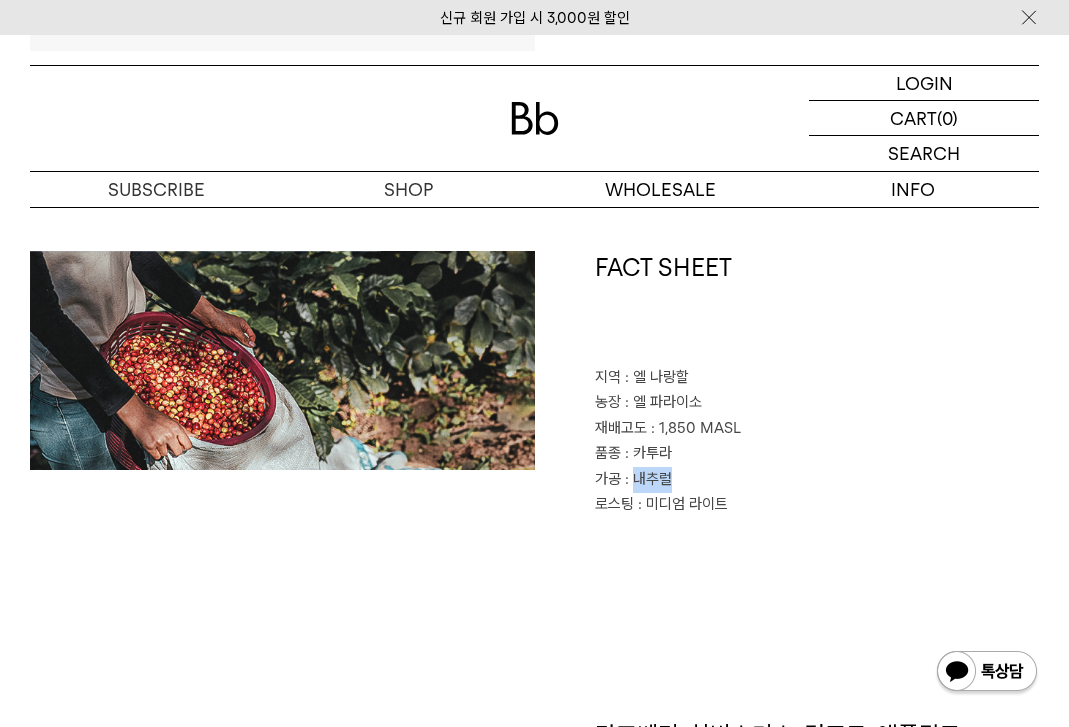 click on ": 내추럴" at bounding box center [648, 479] 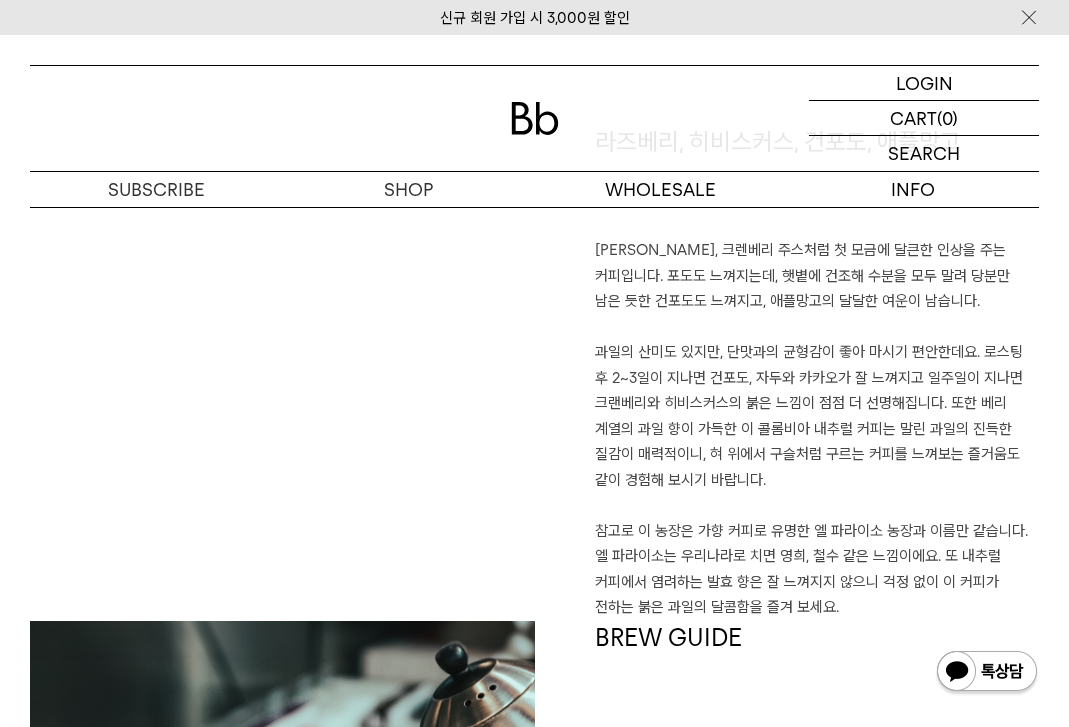 scroll, scrollTop: 1300, scrollLeft: 0, axis: vertical 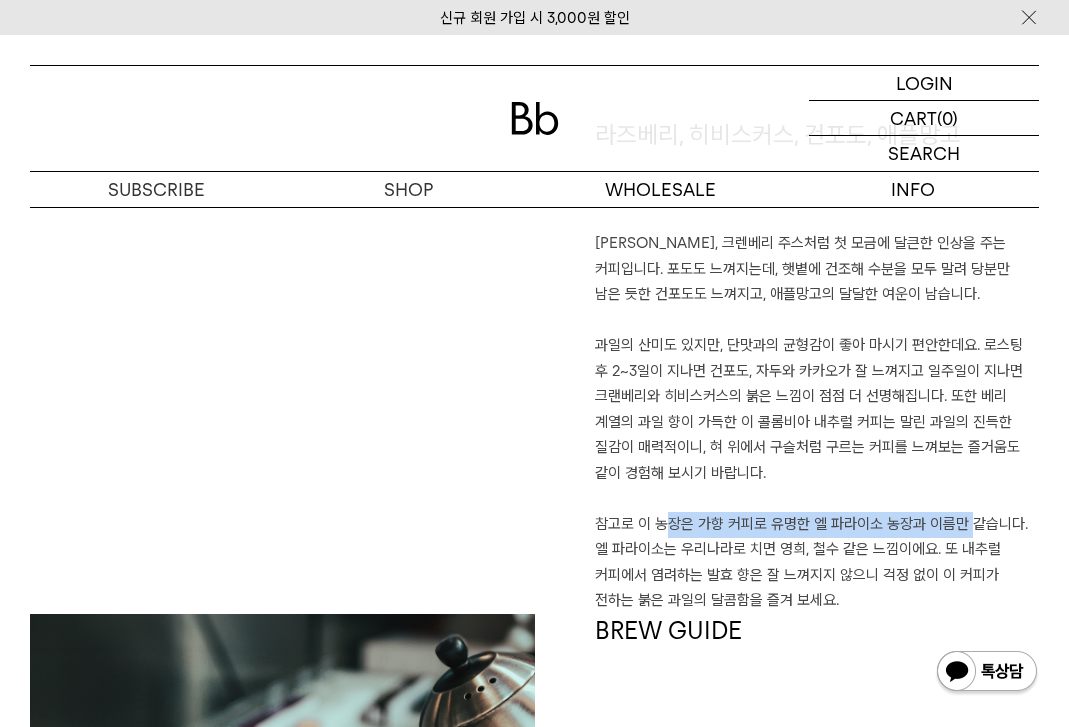 drag, startPoint x: 649, startPoint y: 512, endPoint x: 955, endPoint y: 528, distance: 306.41803 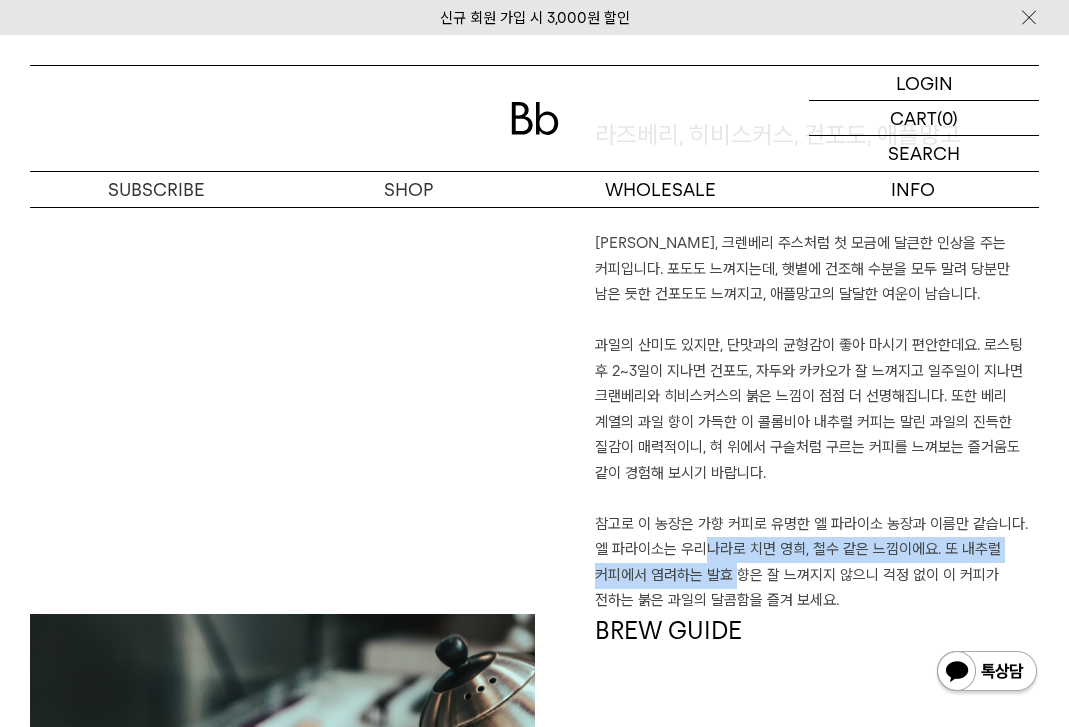 drag, startPoint x: 666, startPoint y: 558, endPoint x: 664, endPoint y: 579, distance: 21.095022 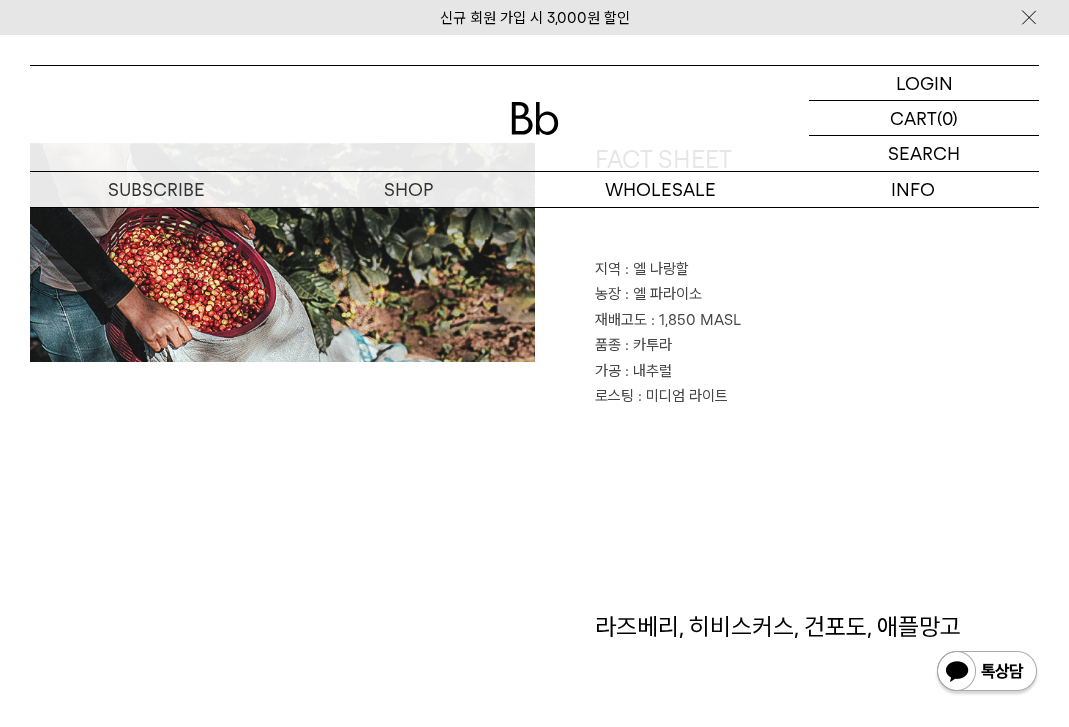 scroll, scrollTop: 1000, scrollLeft: 0, axis: vertical 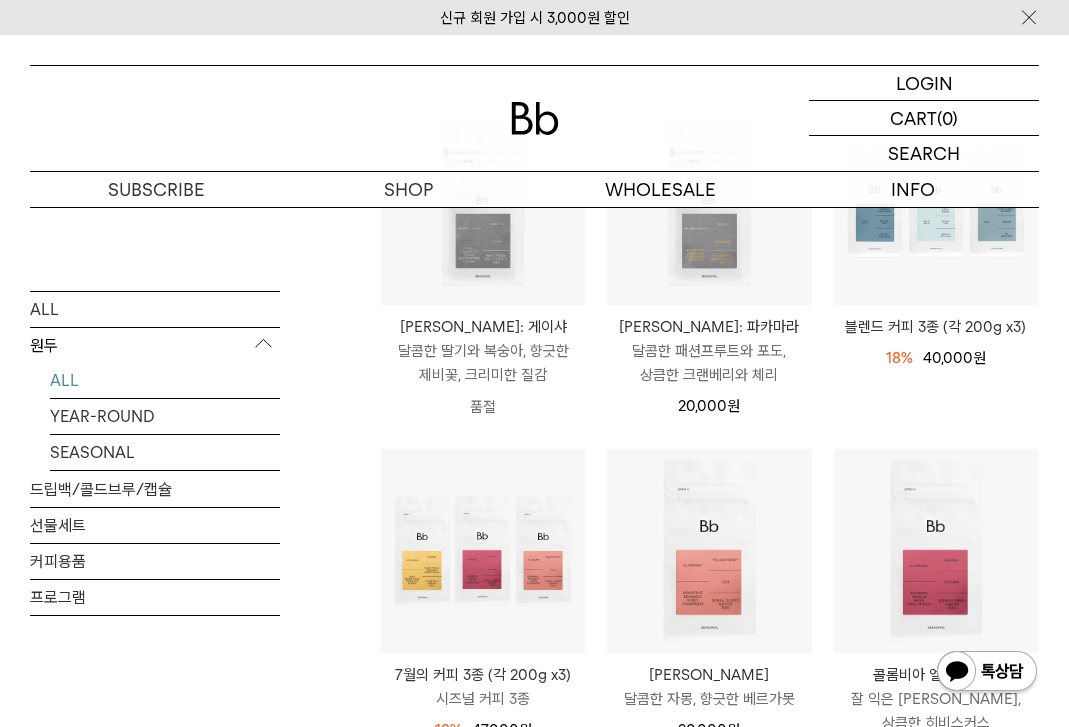 click on "달콤한 패션프루트와 포도, 상큼한 크랜베리와 체리" at bounding box center [709, 363] 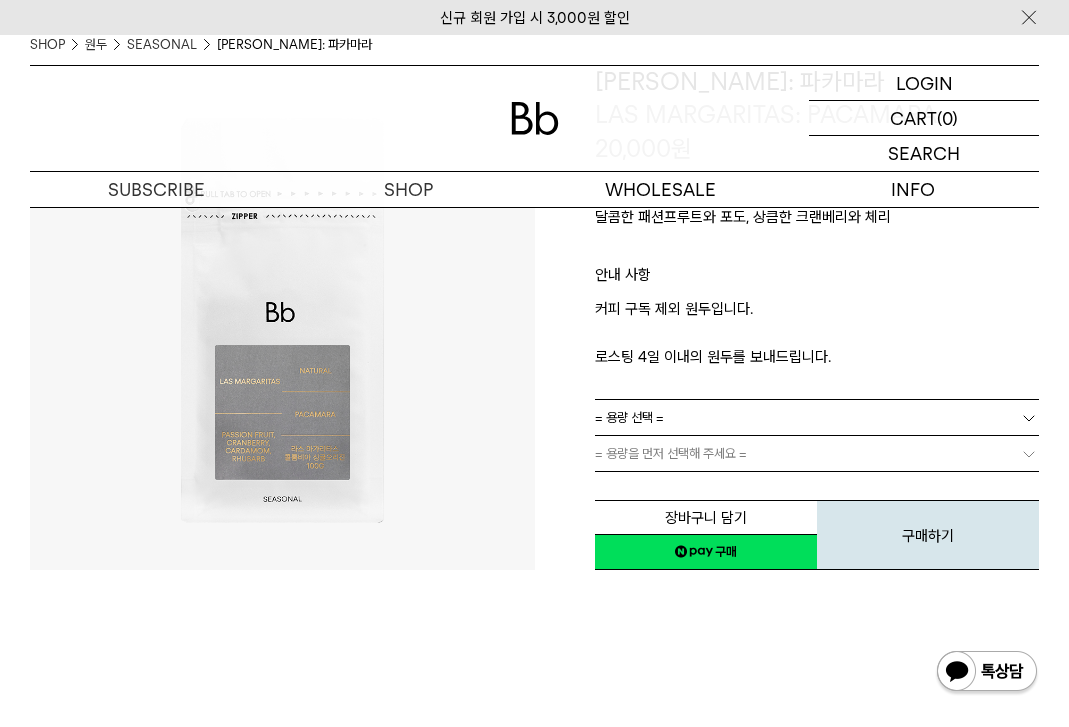 scroll, scrollTop: 0, scrollLeft: 0, axis: both 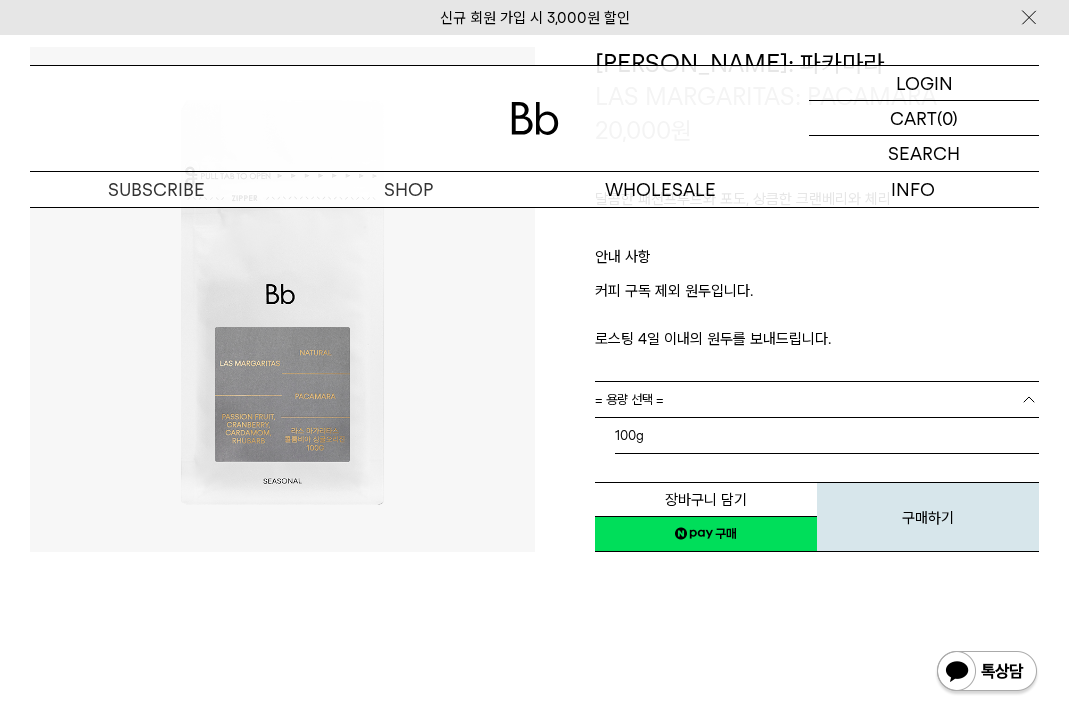 click on "=
용량 선택
=" at bounding box center (817, 399) 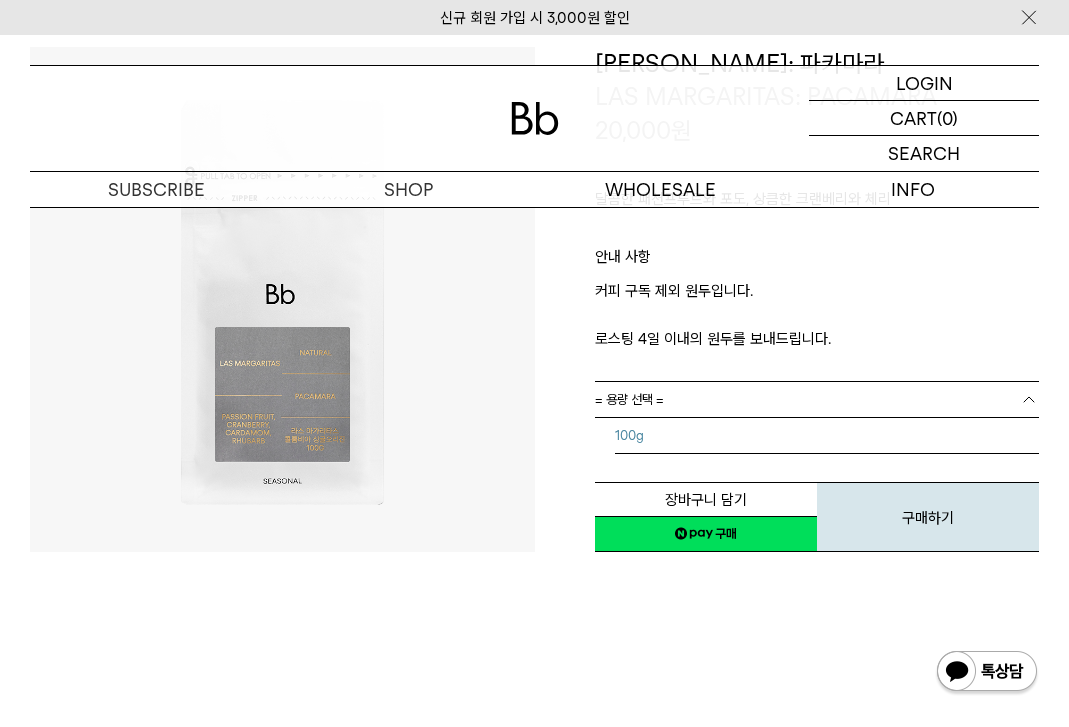 click on "100g" at bounding box center (827, 436) 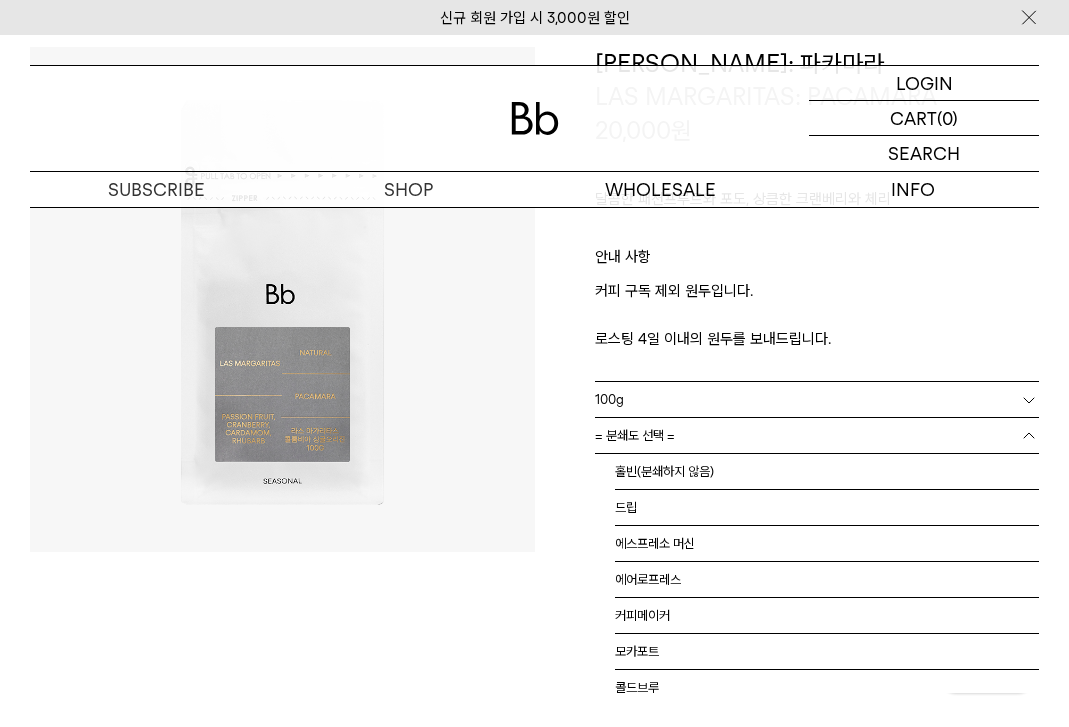 click on "= 분쇄도 선택 =" at bounding box center [817, 435] 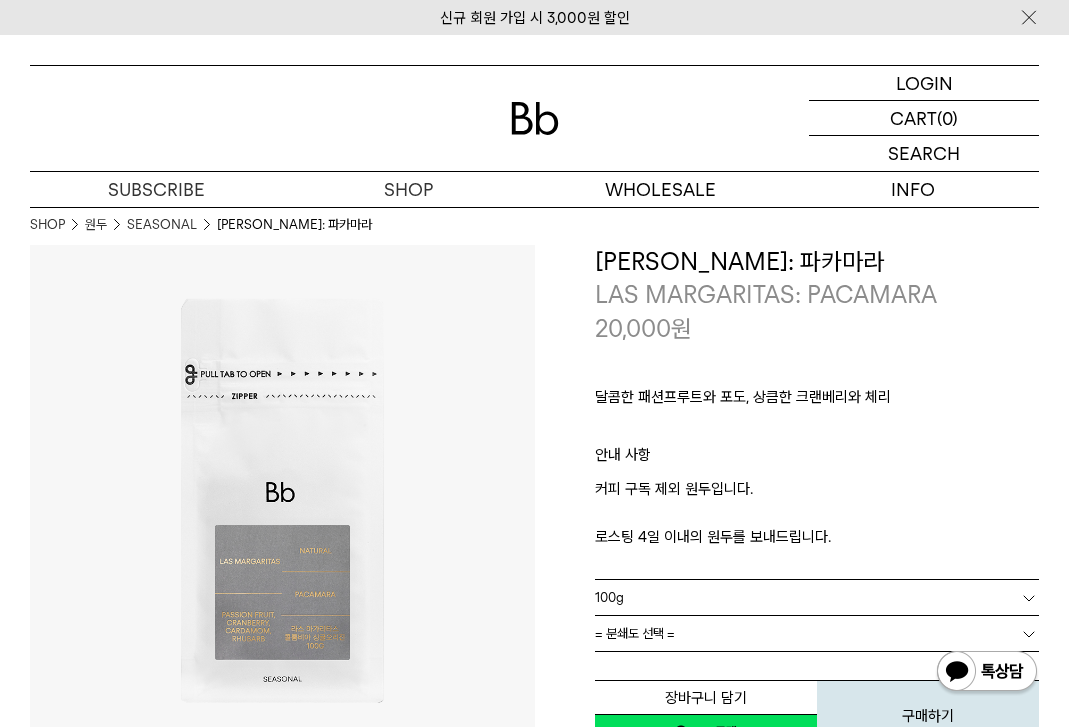 scroll, scrollTop: 0, scrollLeft: 0, axis: both 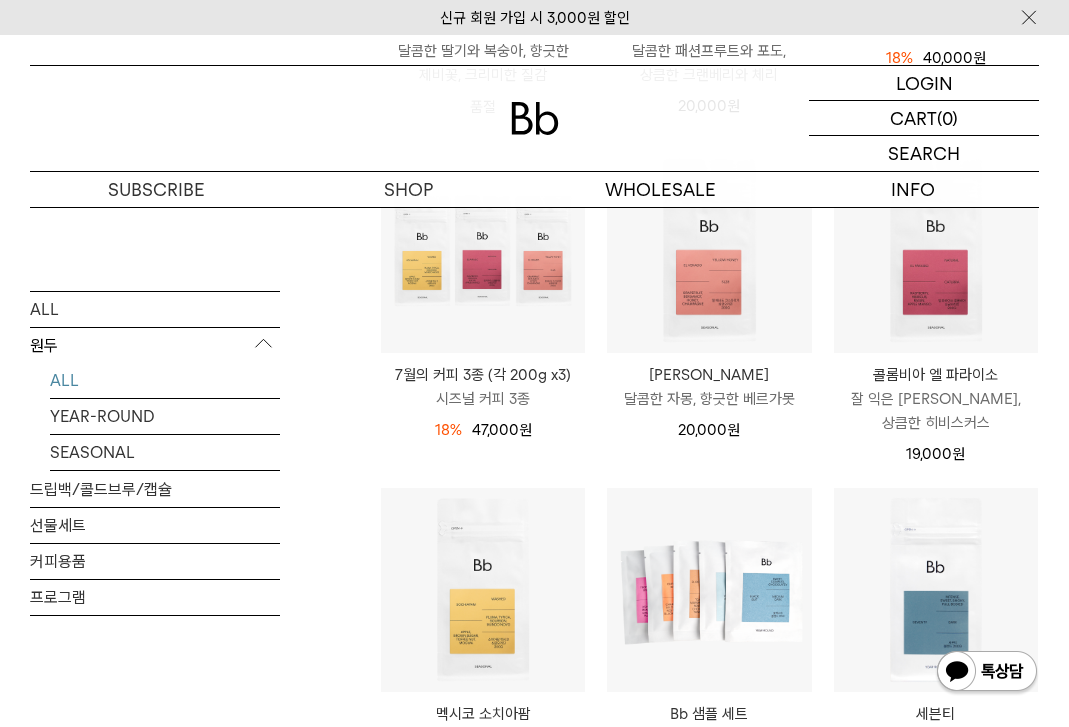 click on "달콤한 자몽, 향긋한 베르가못" at bounding box center (709, 399) 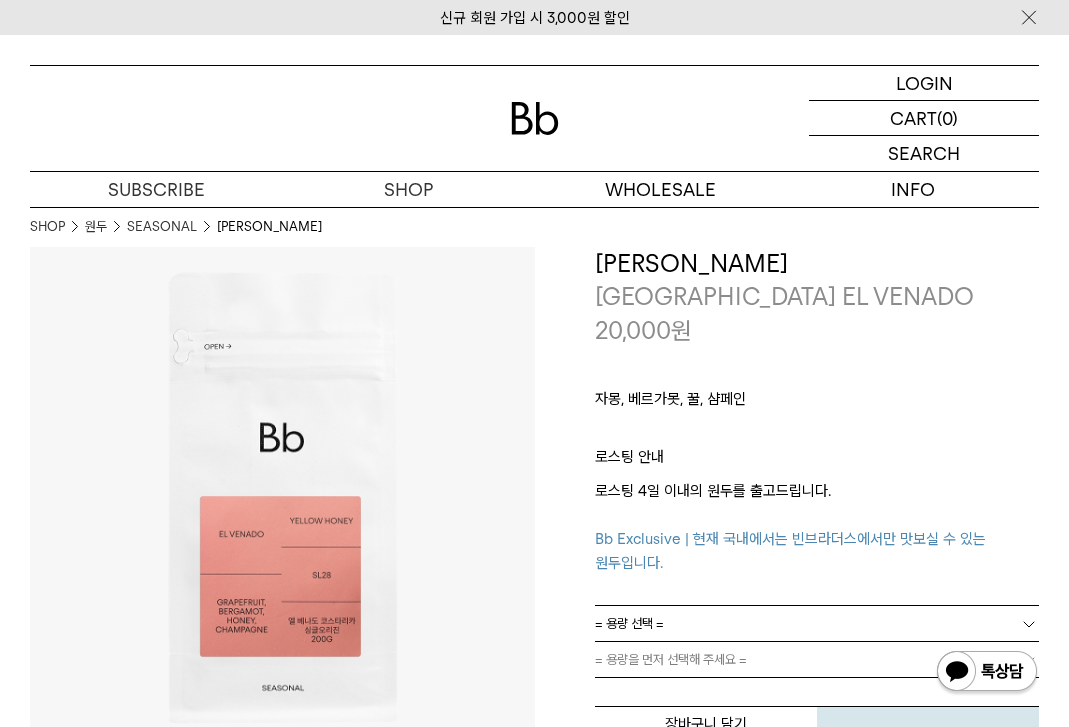 scroll, scrollTop: 0, scrollLeft: 0, axis: both 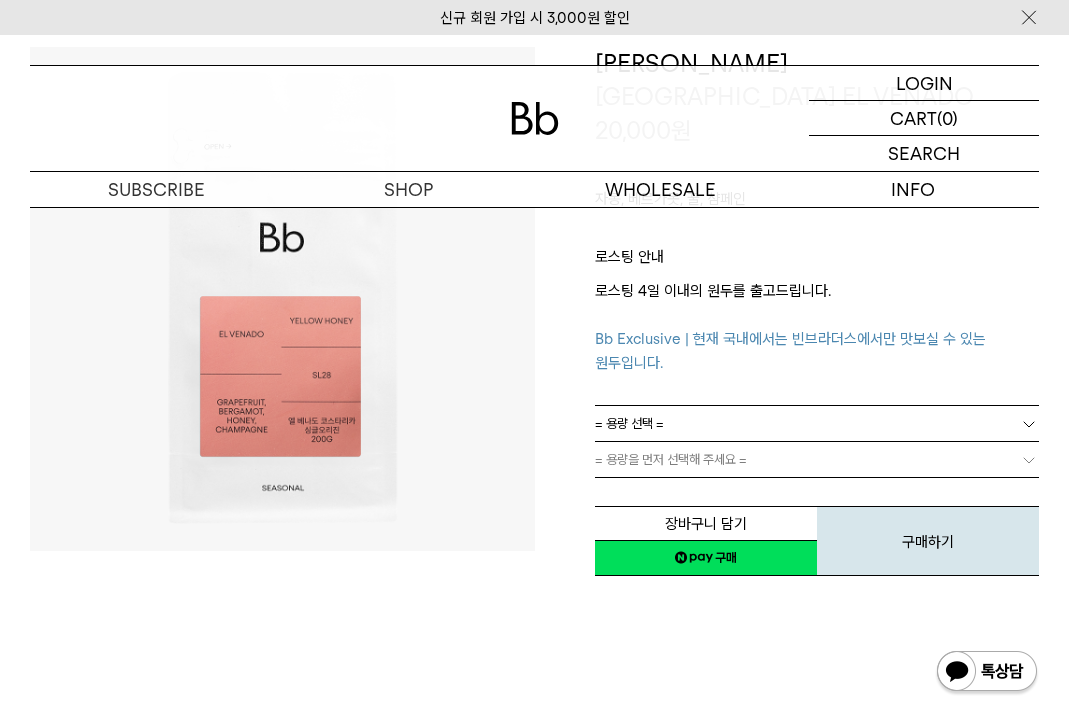 click on "자몽, 베르가못, 꿀, 샴페인
ㅤ
로스팅 안내
로스팅 4일 이내의 원두를 출고드립니다.
Bb Exclusive | 현재 국내에서는 빈브라더스에서만 맛보실 수 있는 원두입니다." at bounding box center (817, 276) 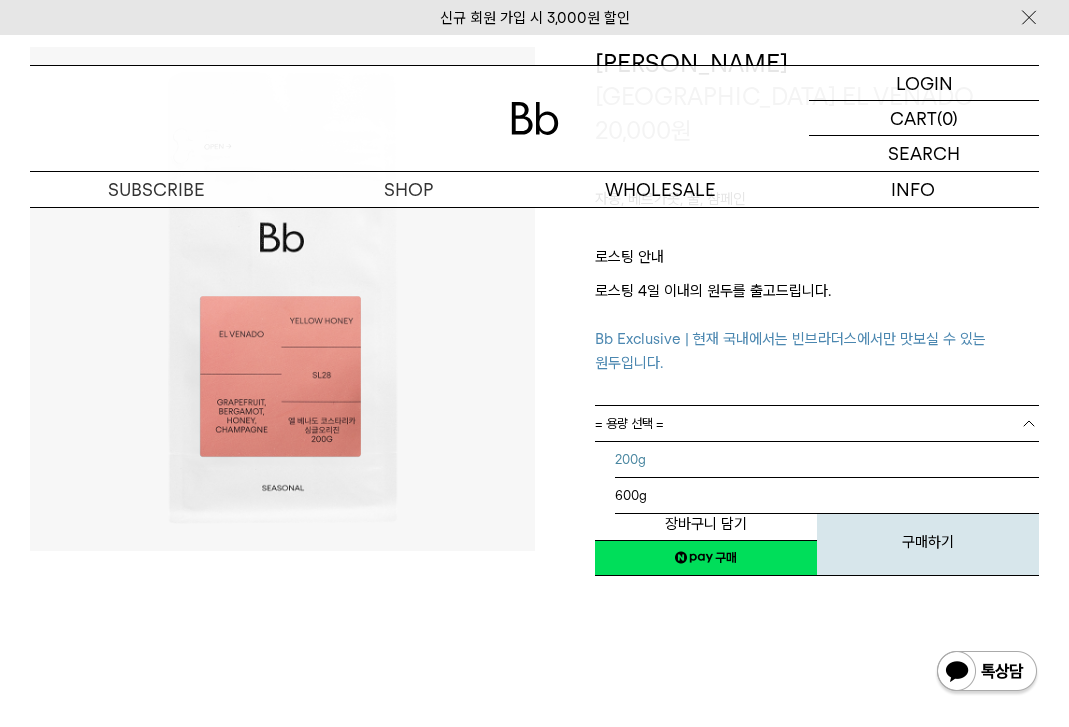 click on "200g" at bounding box center (827, 460) 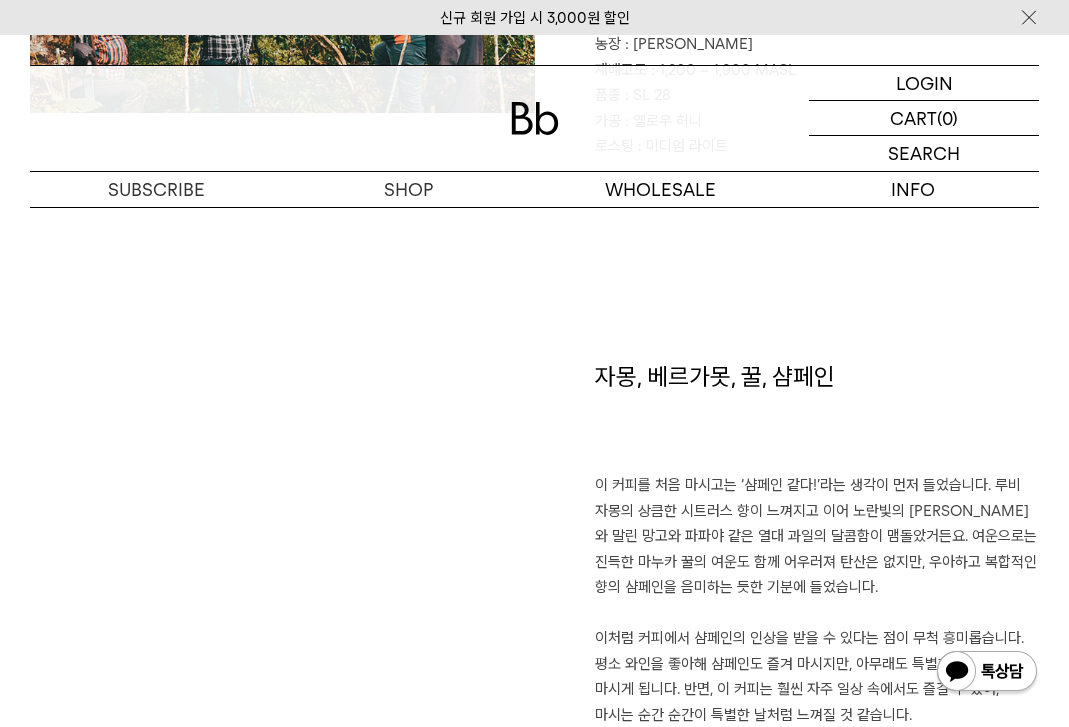 scroll, scrollTop: 1200, scrollLeft: 0, axis: vertical 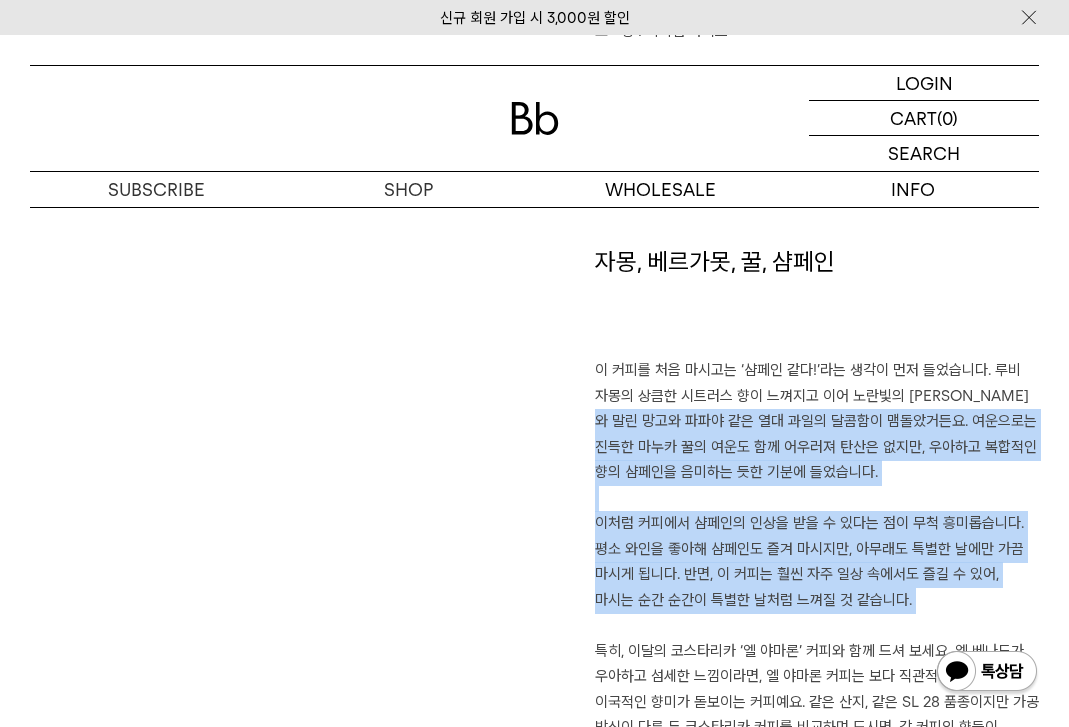 drag, startPoint x: 621, startPoint y: 416, endPoint x: 710, endPoint y: 638, distance: 239.17567 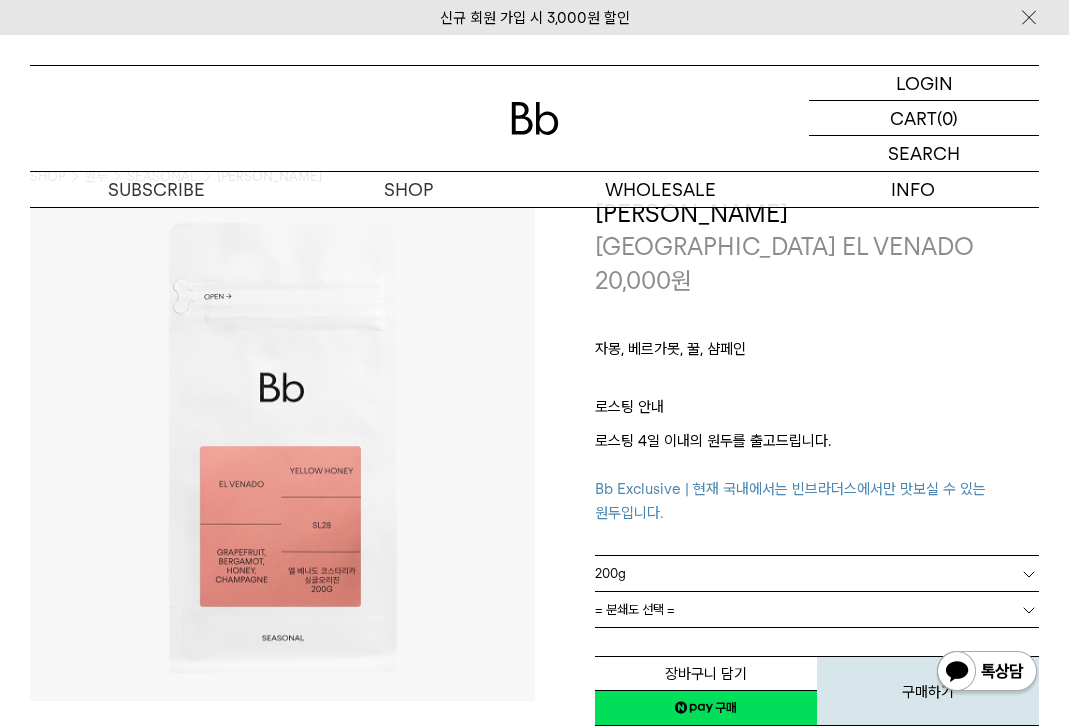 scroll, scrollTop: 100, scrollLeft: 0, axis: vertical 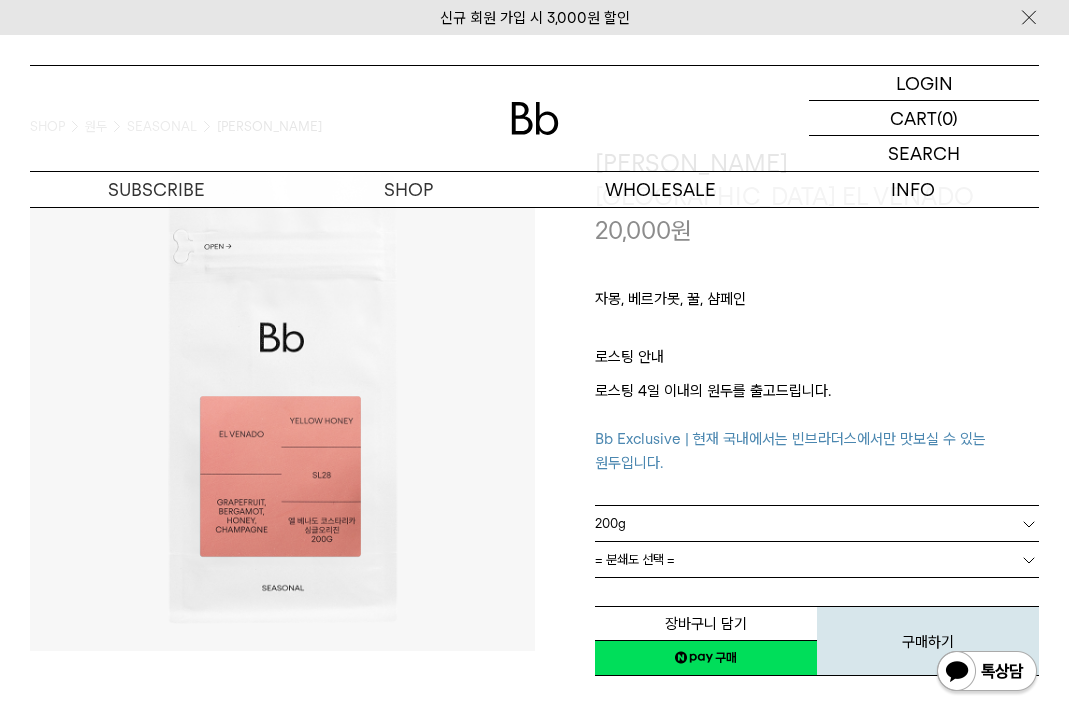 click on "= 분쇄도 선택 =" at bounding box center (817, 559) 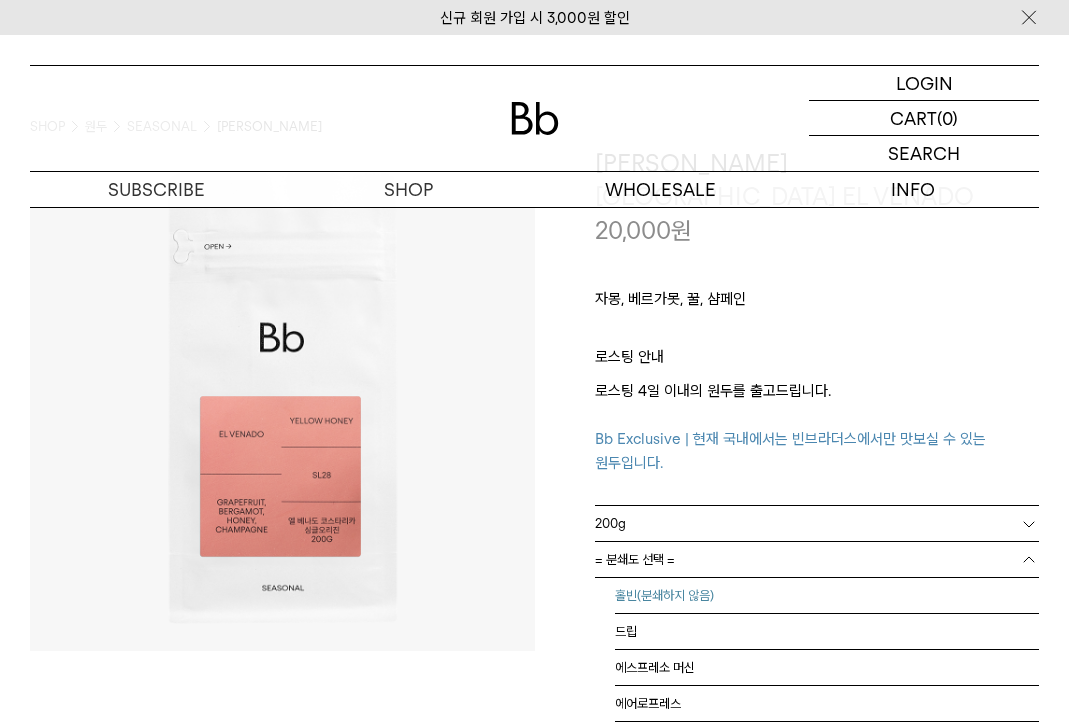click on "홀빈(분쇄하지 않음)" at bounding box center [827, 596] 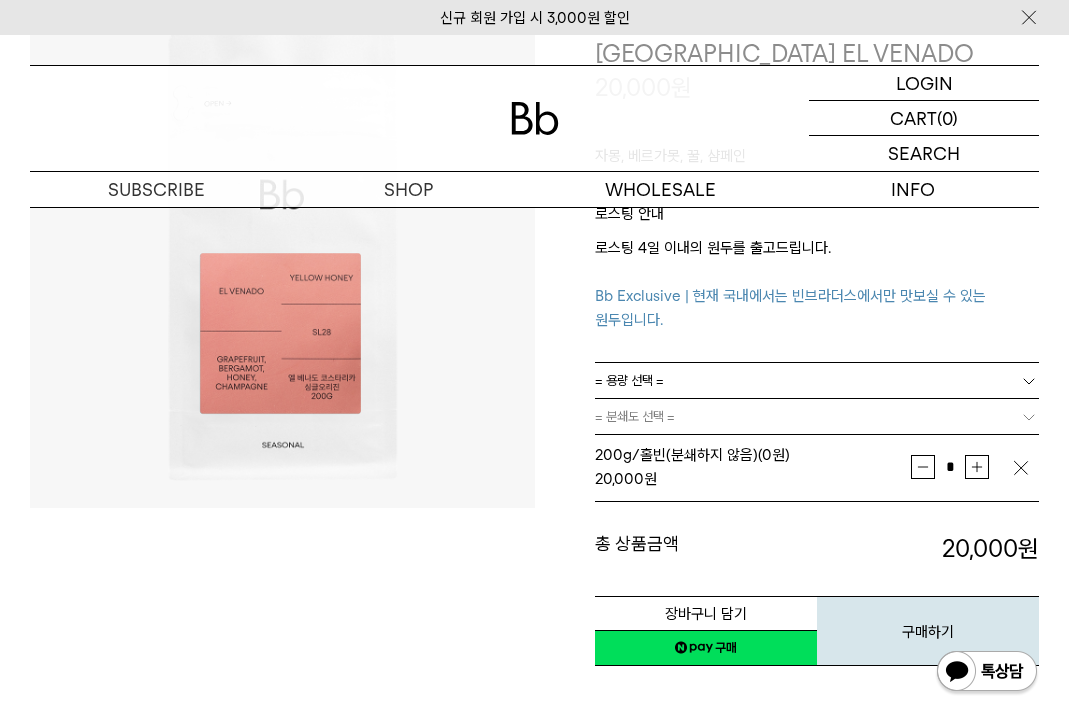 scroll, scrollTop: 300, scrollLeft: 0, axis: vertical 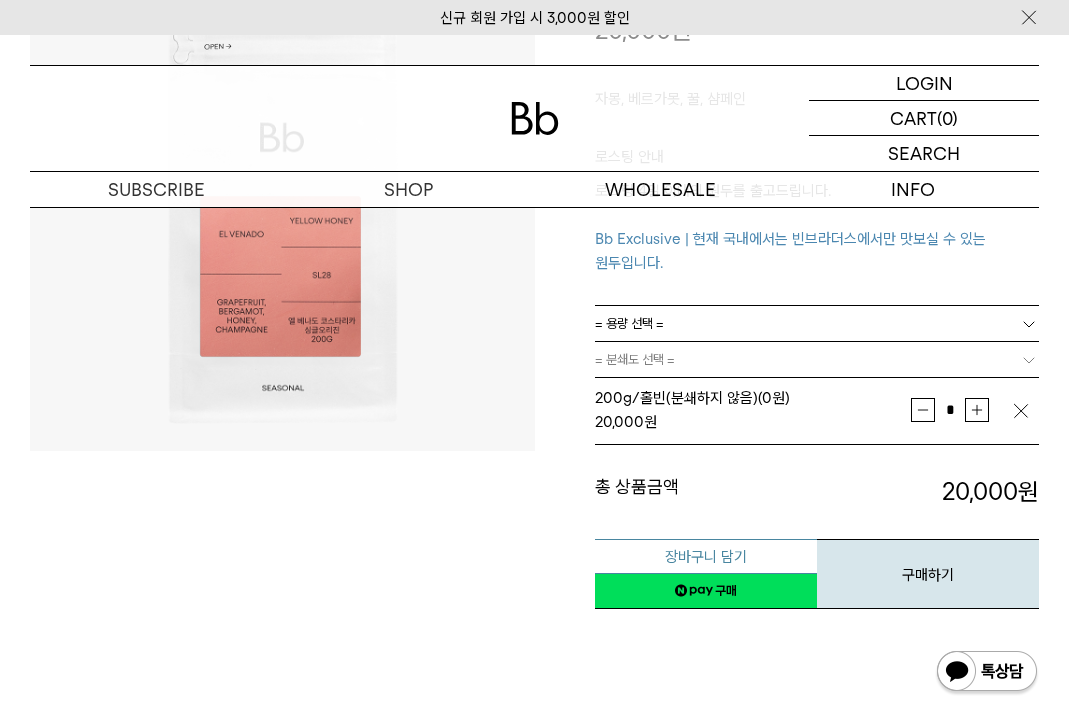 click on "장바구니 담기" at bounding box center (706, 556) 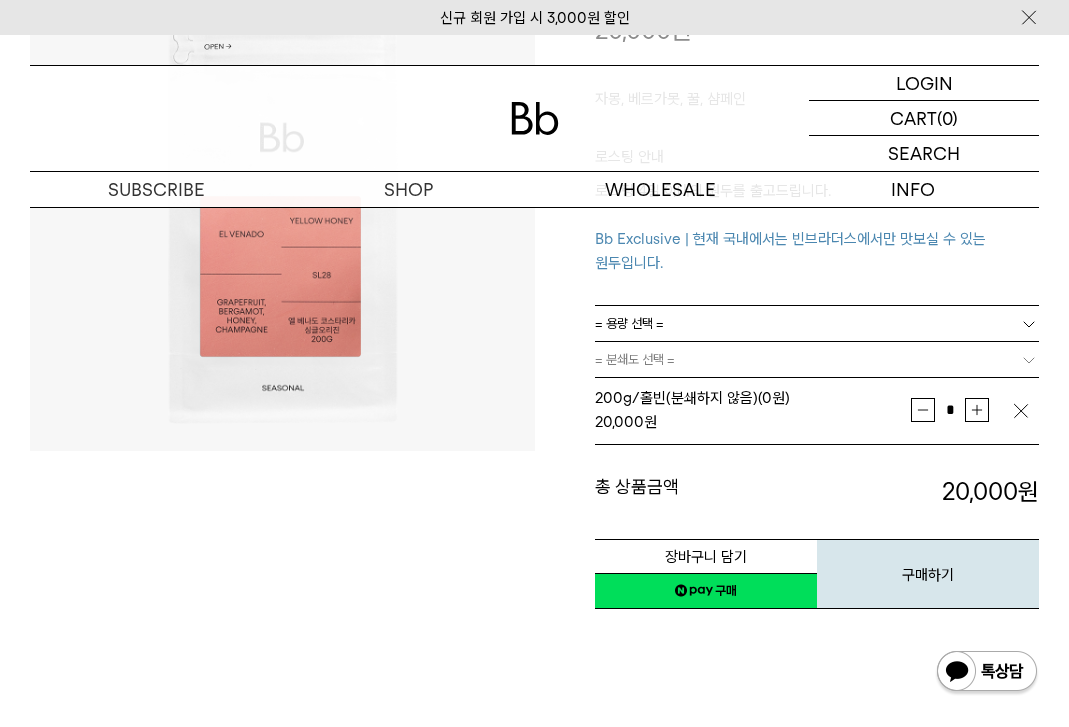 scroll, scrollTop: 800, scrollLeft: 0, axis: vertical 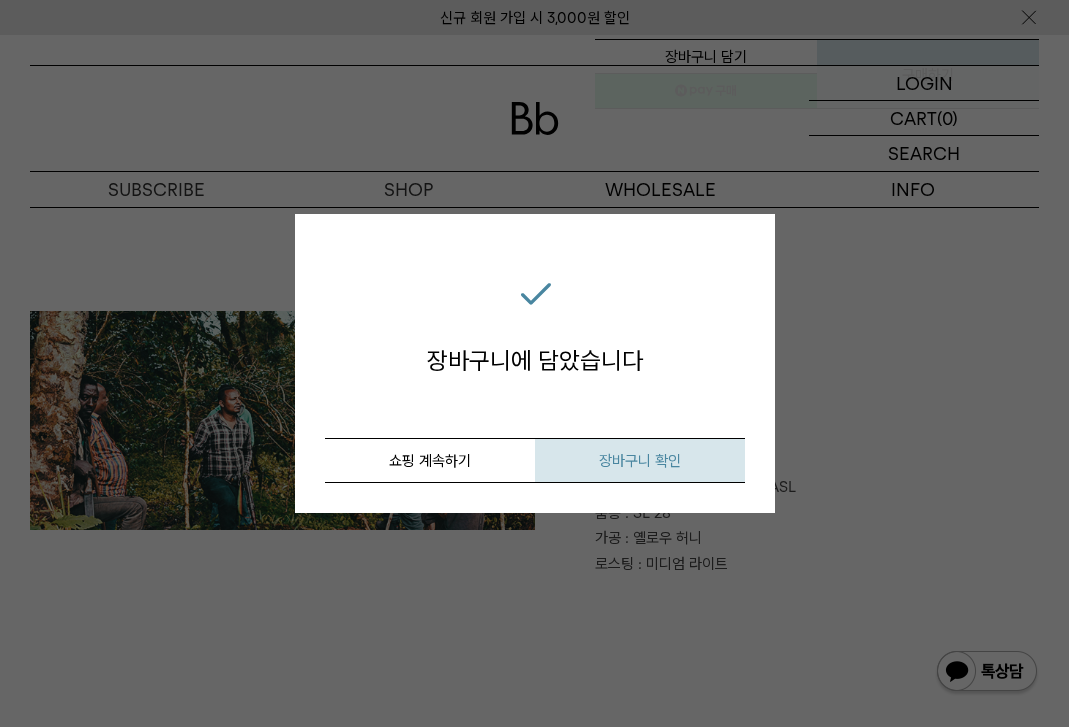 click on "장바구니 확인" at bounding box center (640, 460) 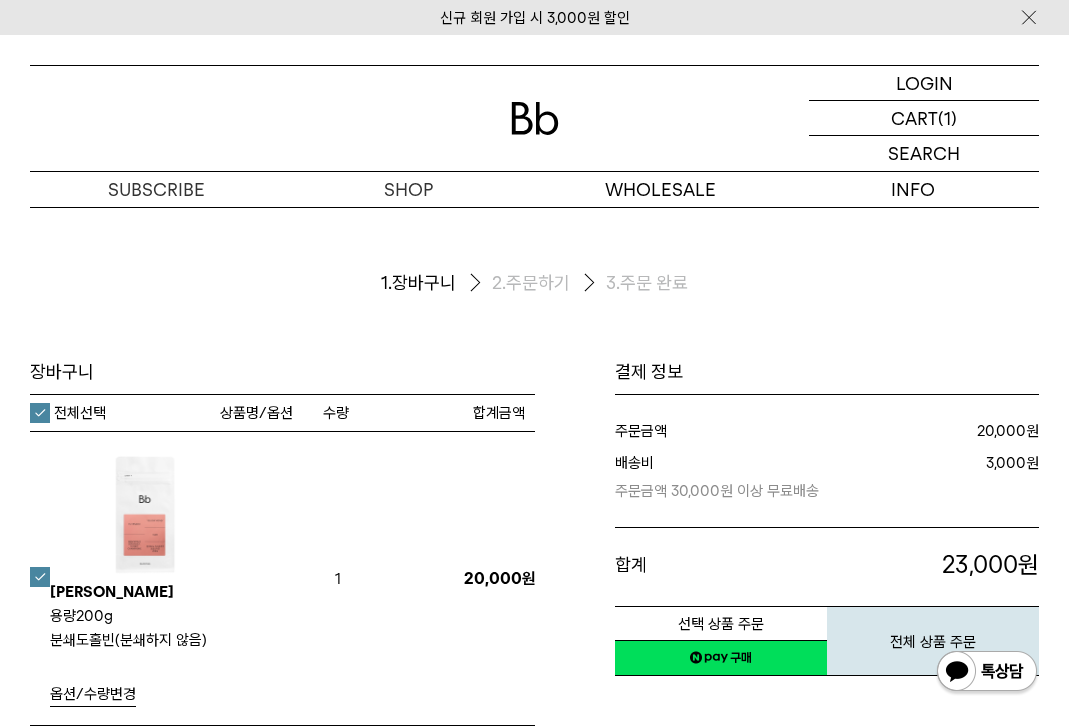 scroll, scrollTop: 0, scrollLeft: 0, axis: both 